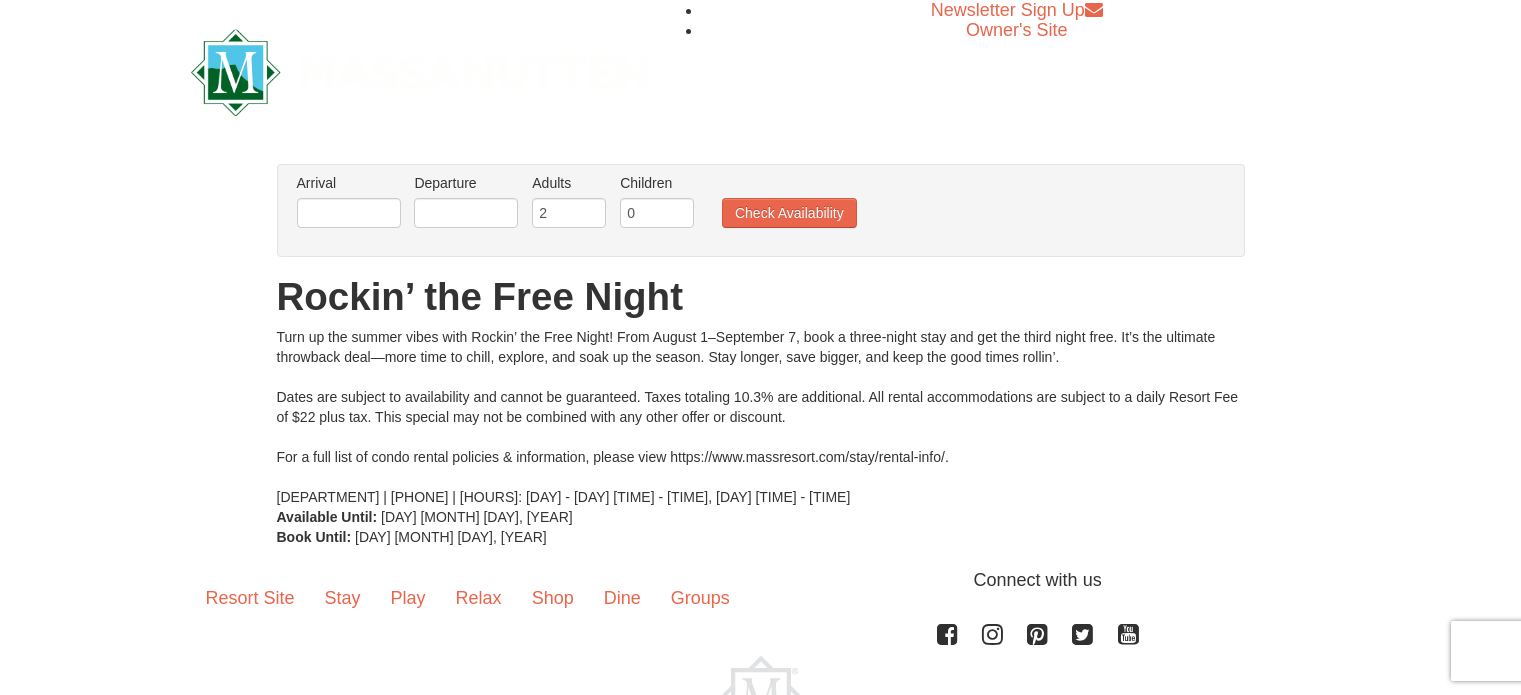 scroll, scrollTop: 0, scrollLeft: 0, axis: both 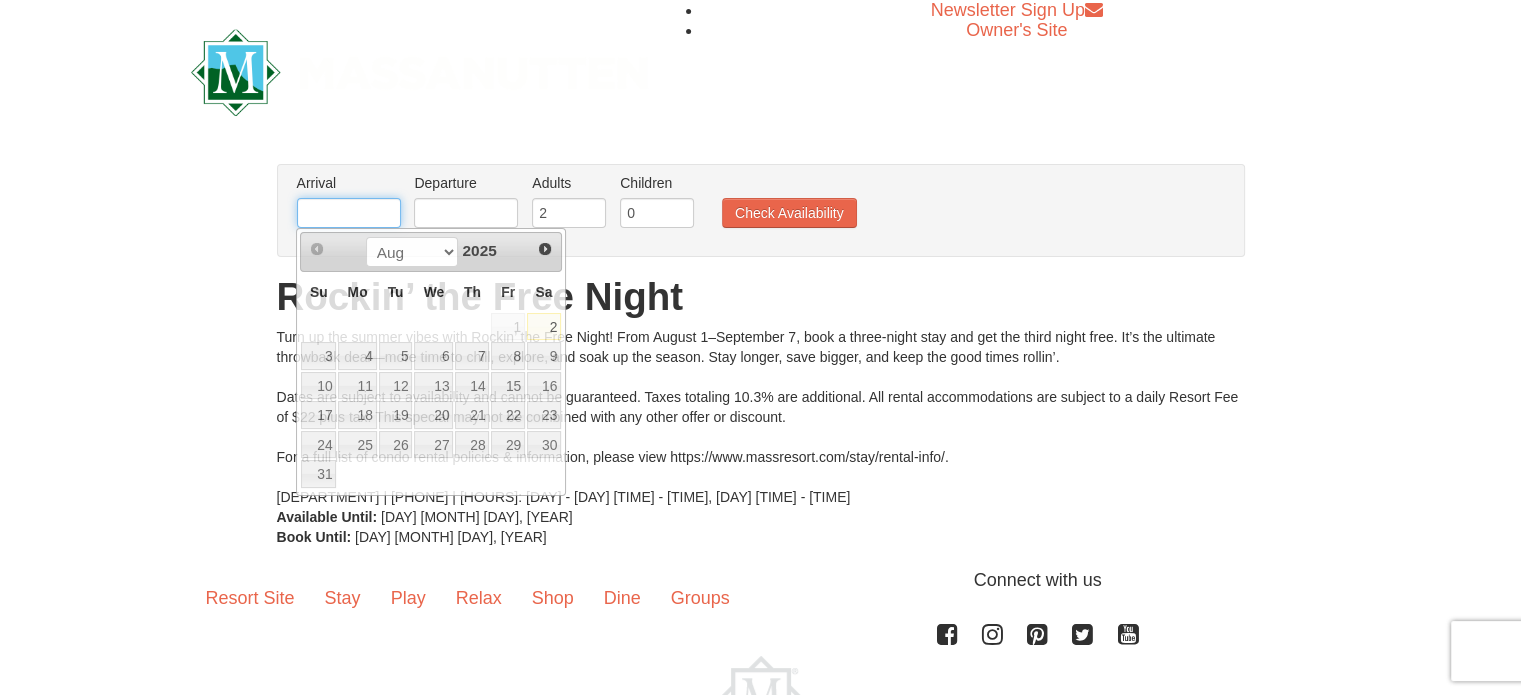 click at bounding box center [349, 213] 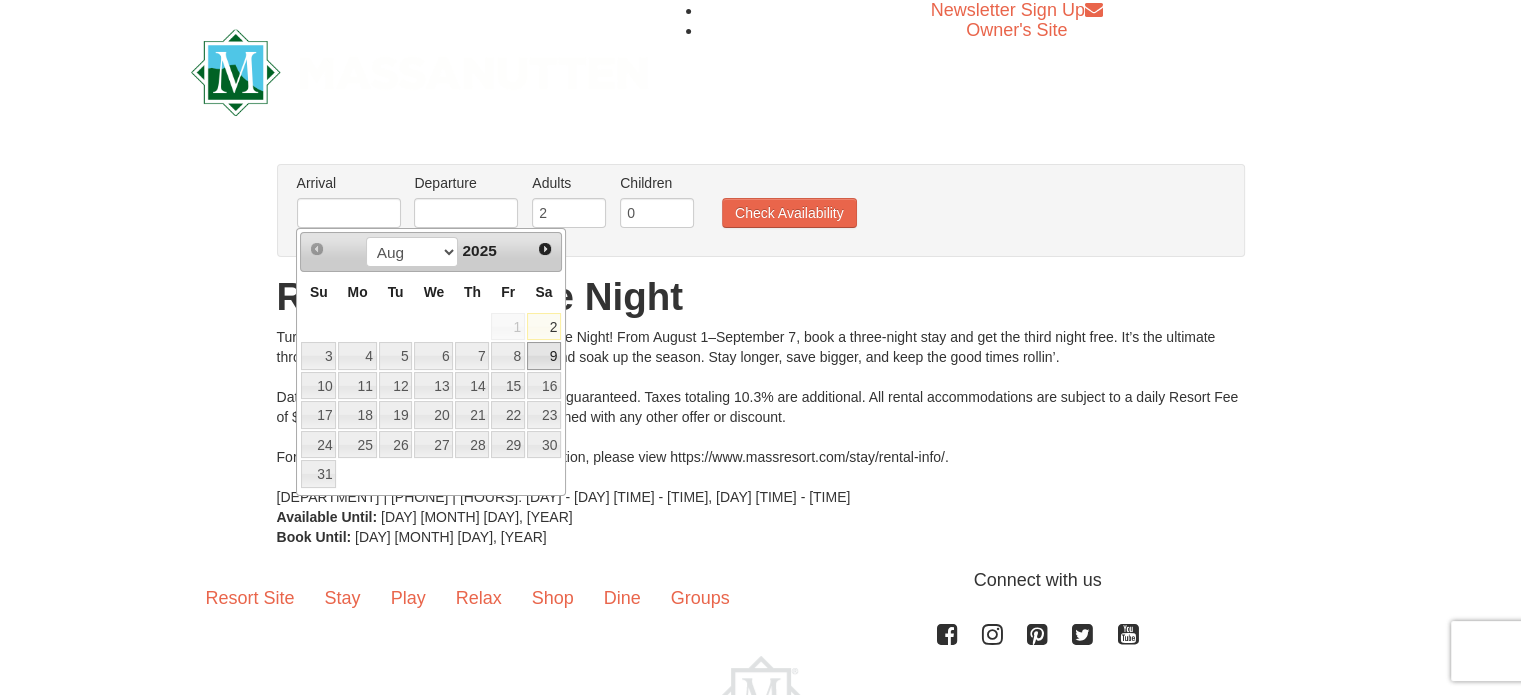 click on "9" at bounding box center (544, 356) 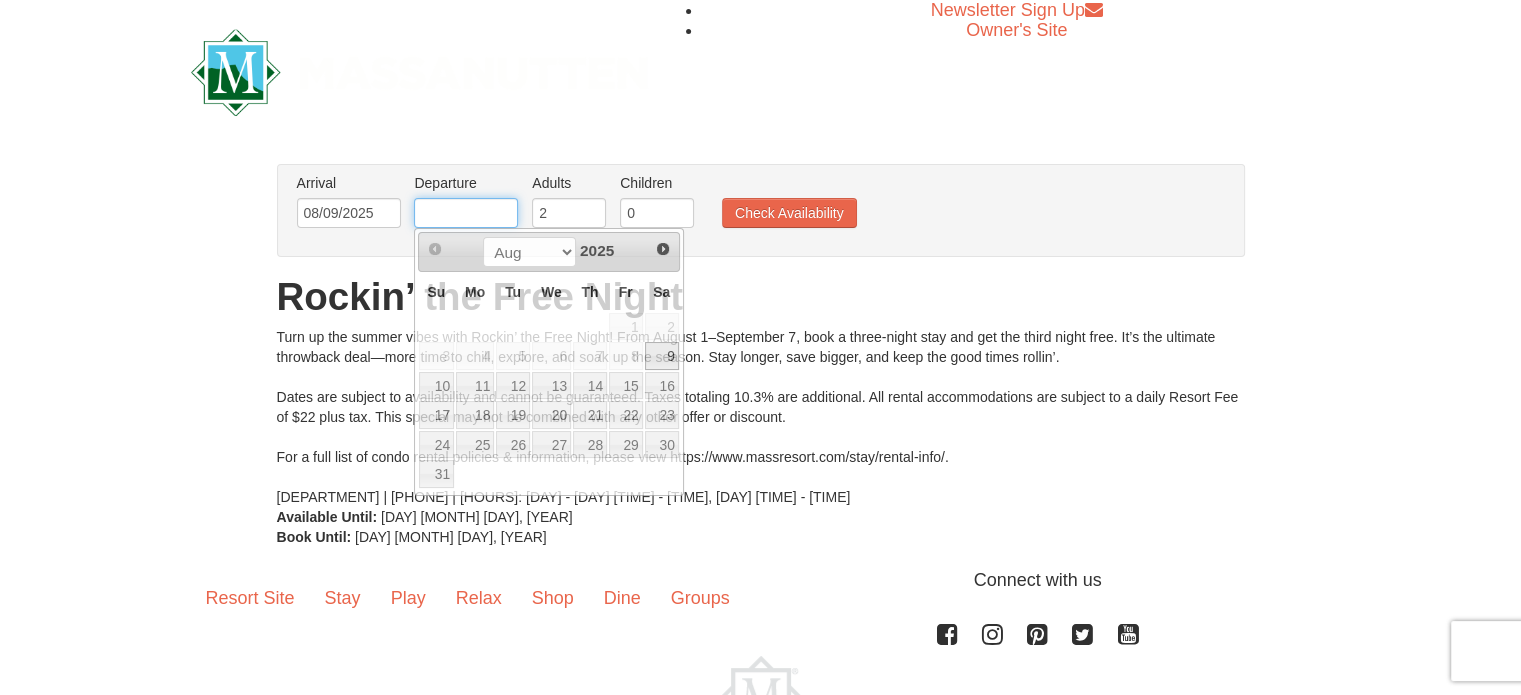 click at bounding box center [466, 213] 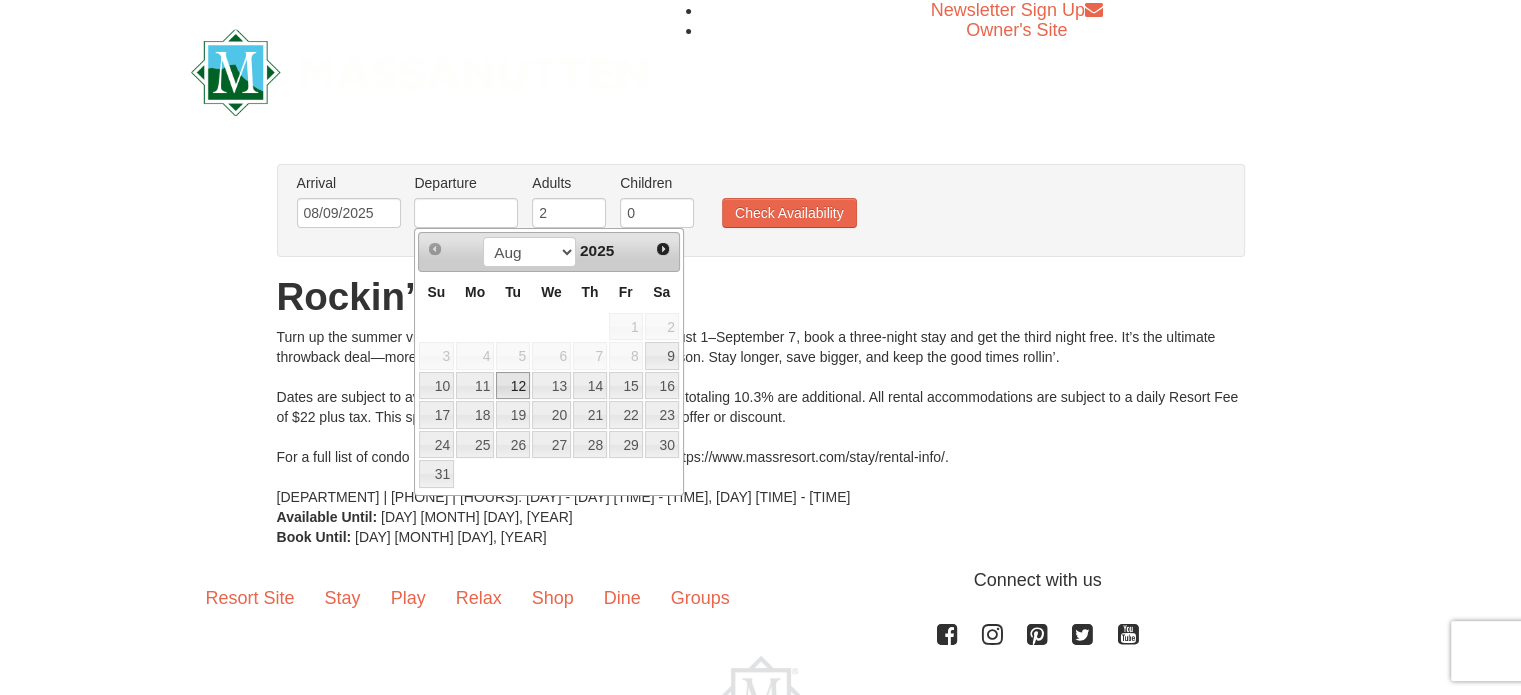 click on "12" at bounding box center [513, 386] 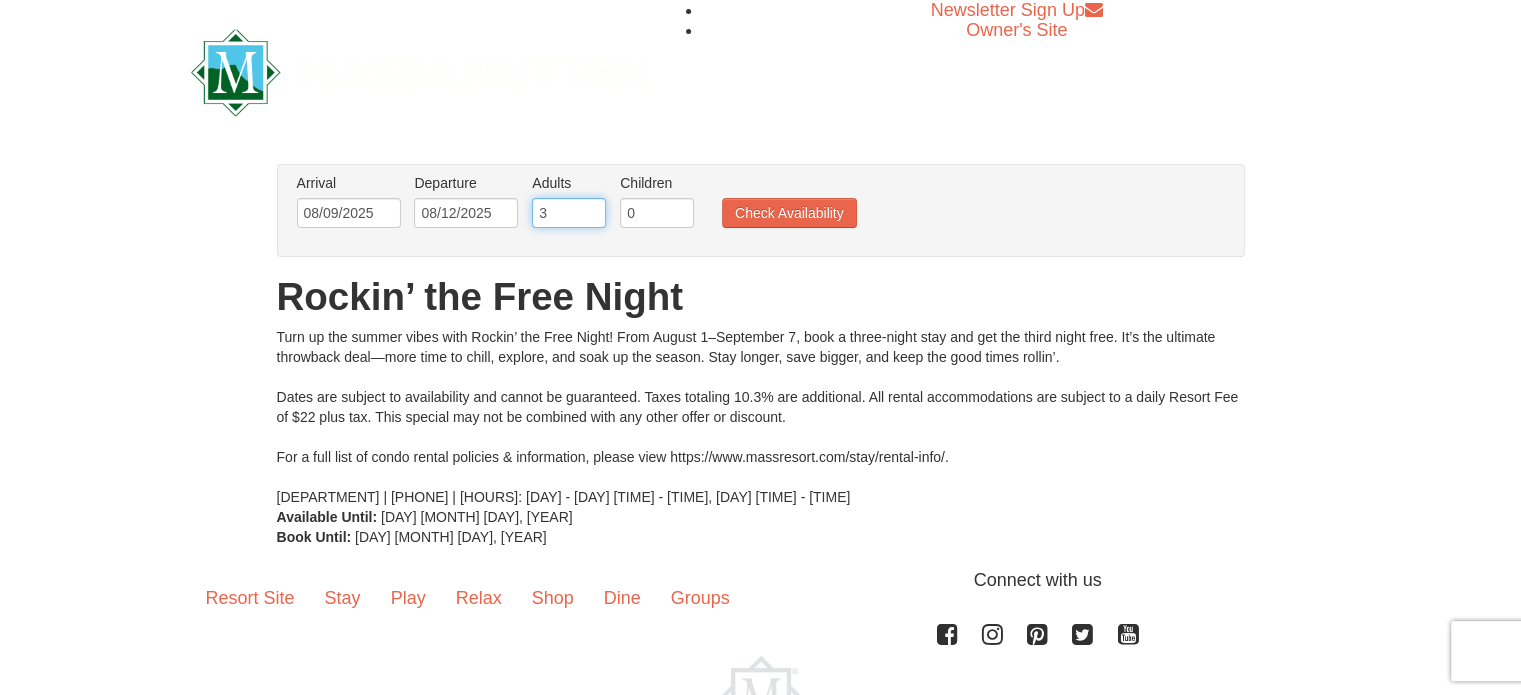 click on "3" at bounding box center [569, 213] 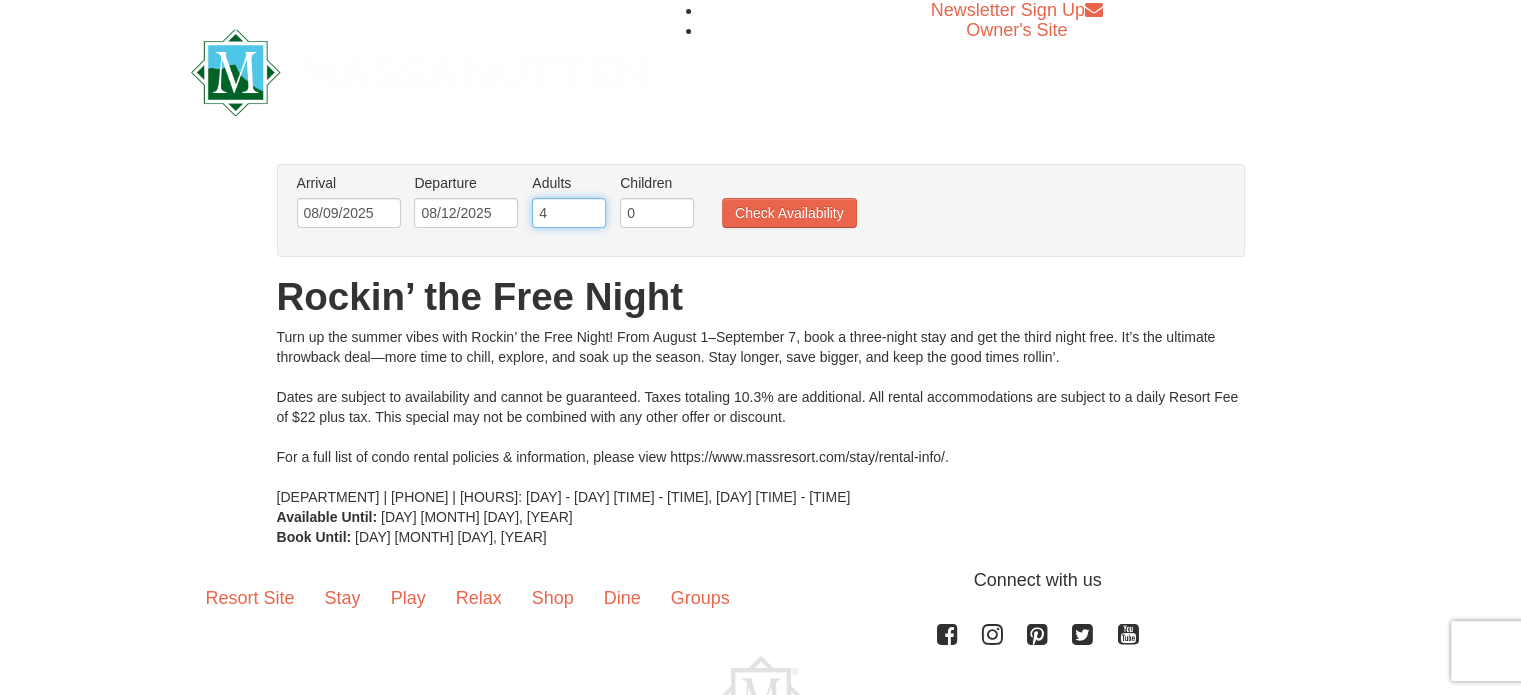 click on "4" at bounding box center [569, 213] 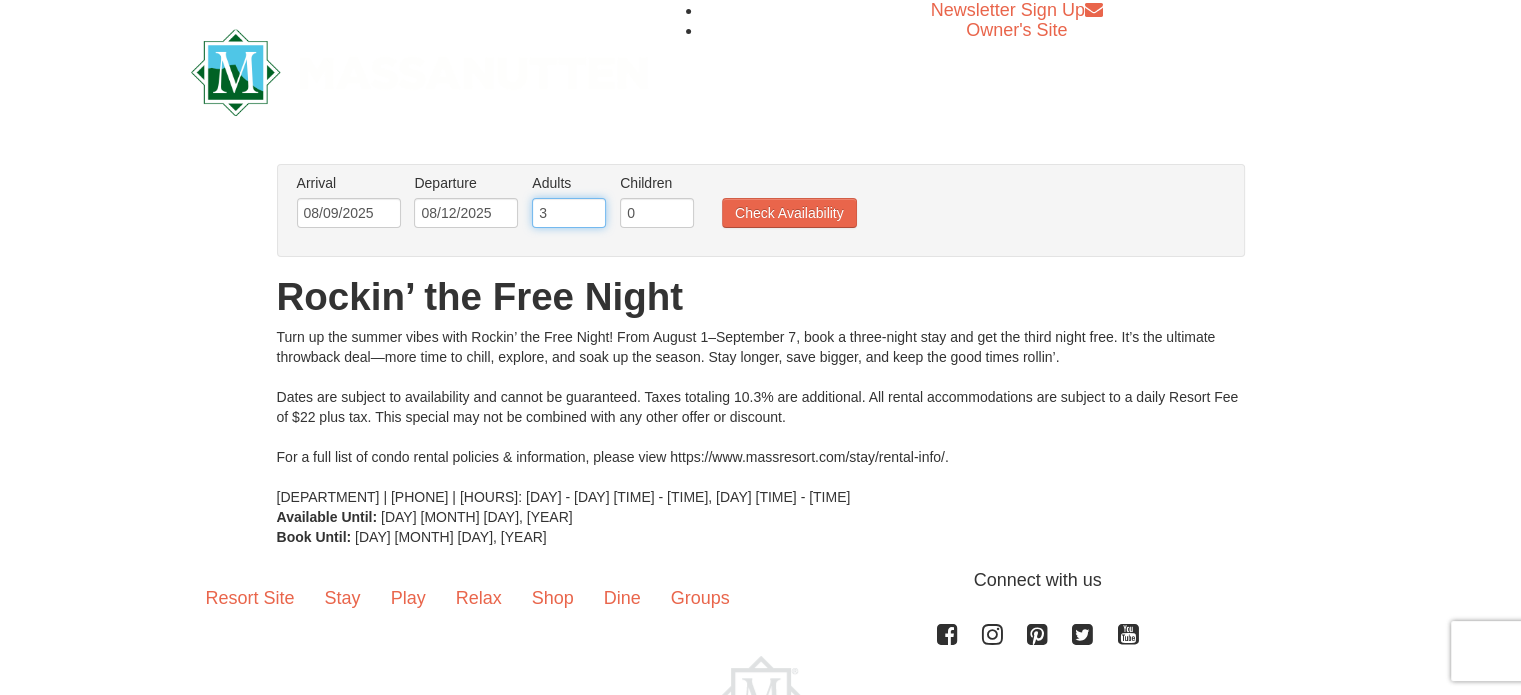 type on "3" 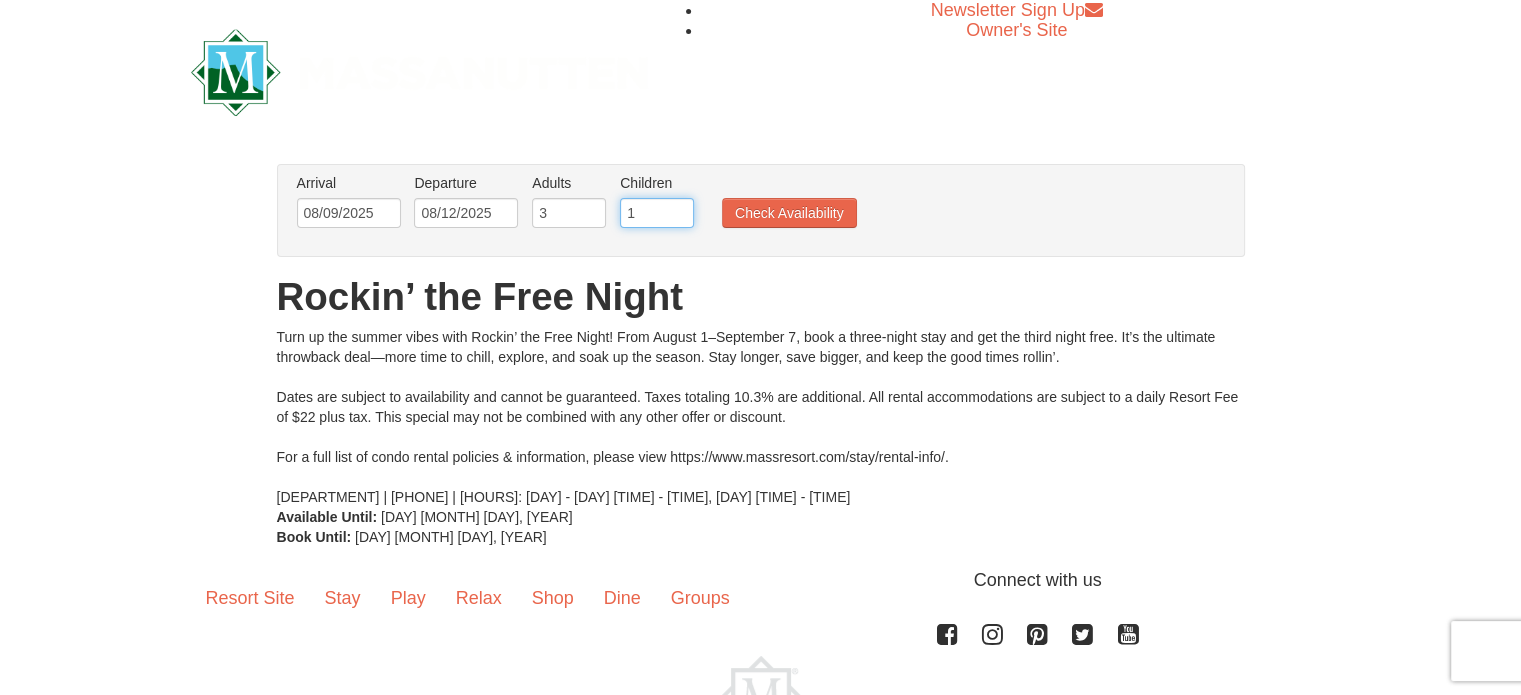 type on "1" 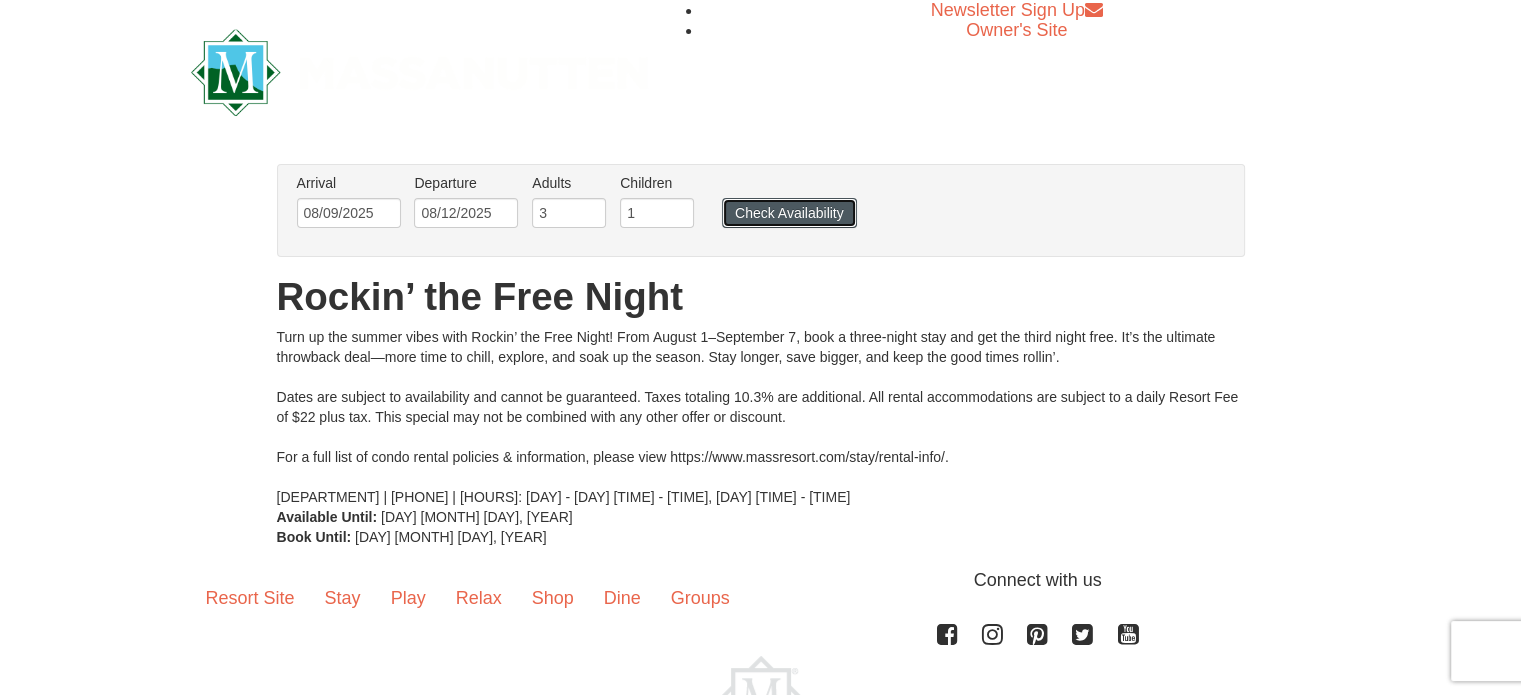 click on "Check Availability" at bounding box center [789, 213] 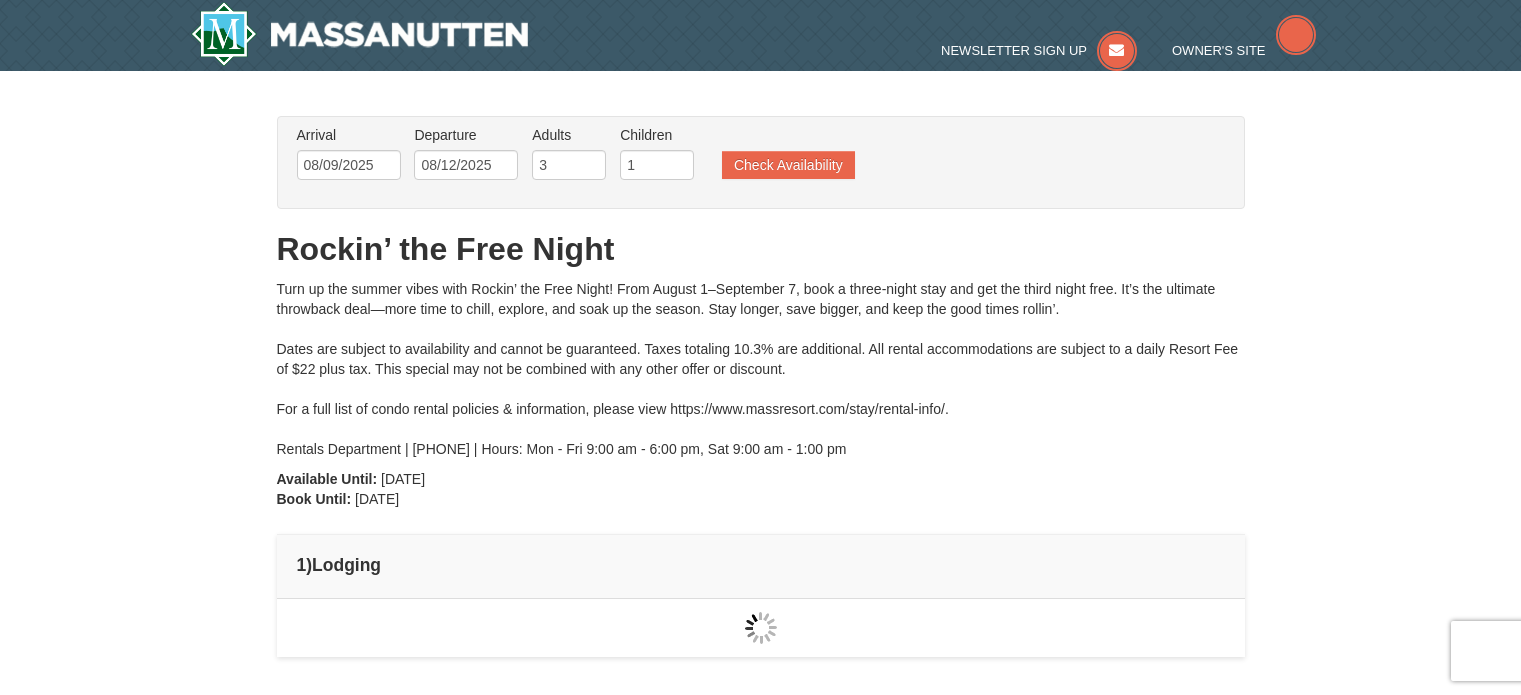 scroll, scrollTop: 0, scrollLeft: 0, axis: both 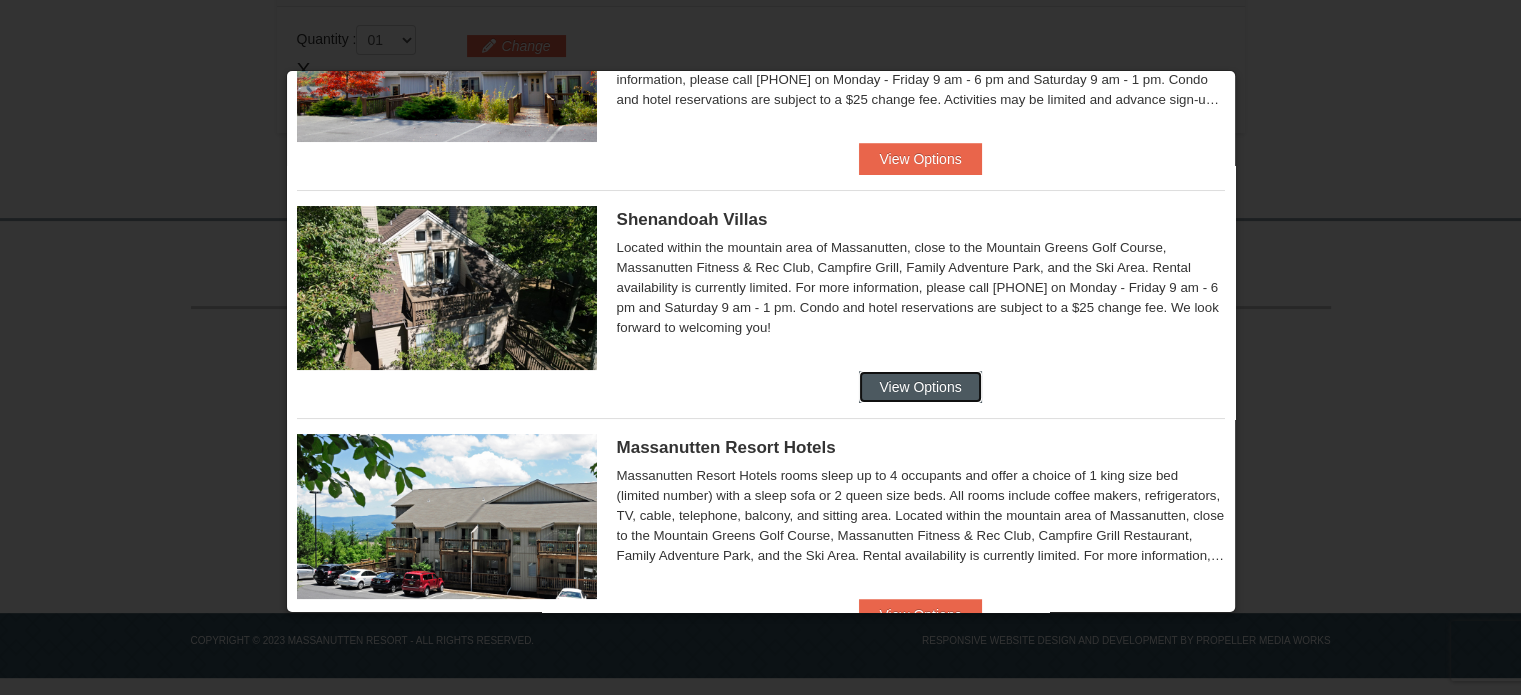 click on "View Options" at bounding box center (920, 387) 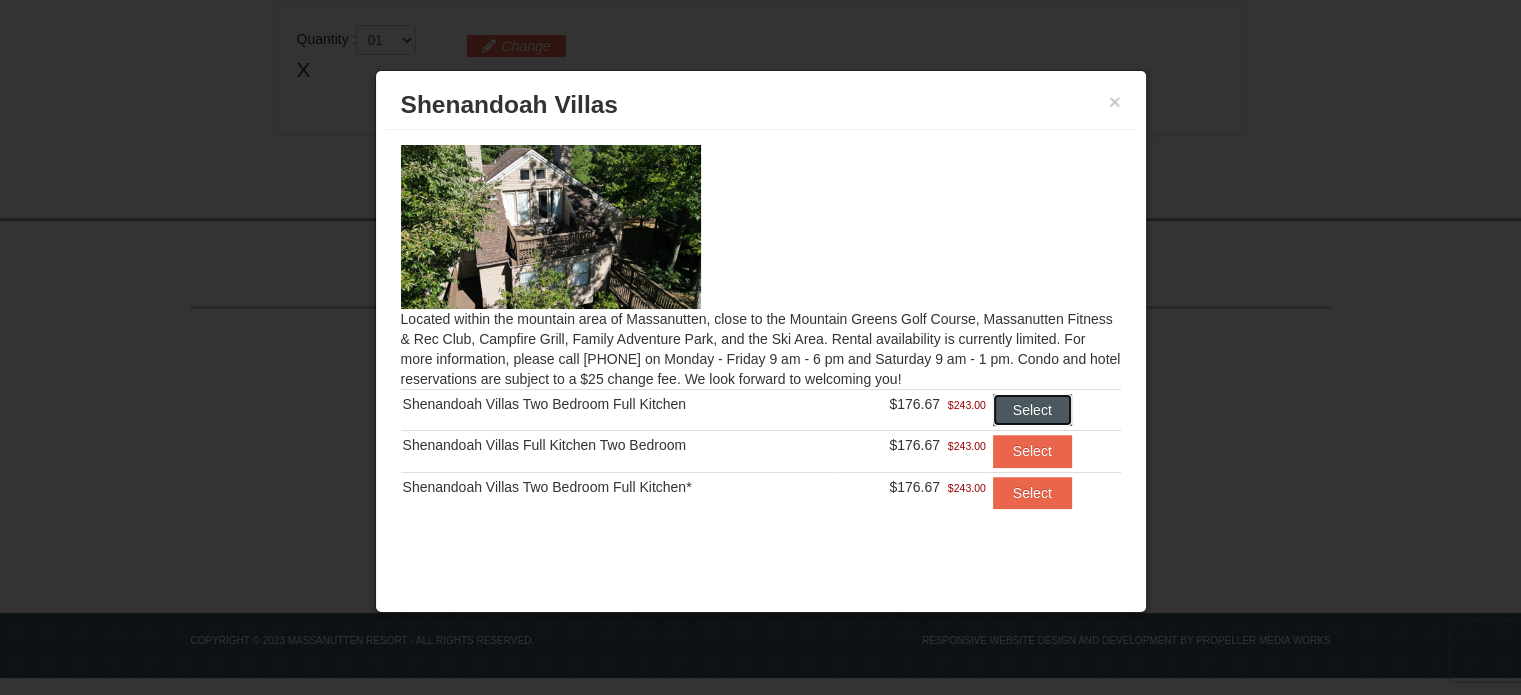 click on "Select" at bounding box center [1032, 410] 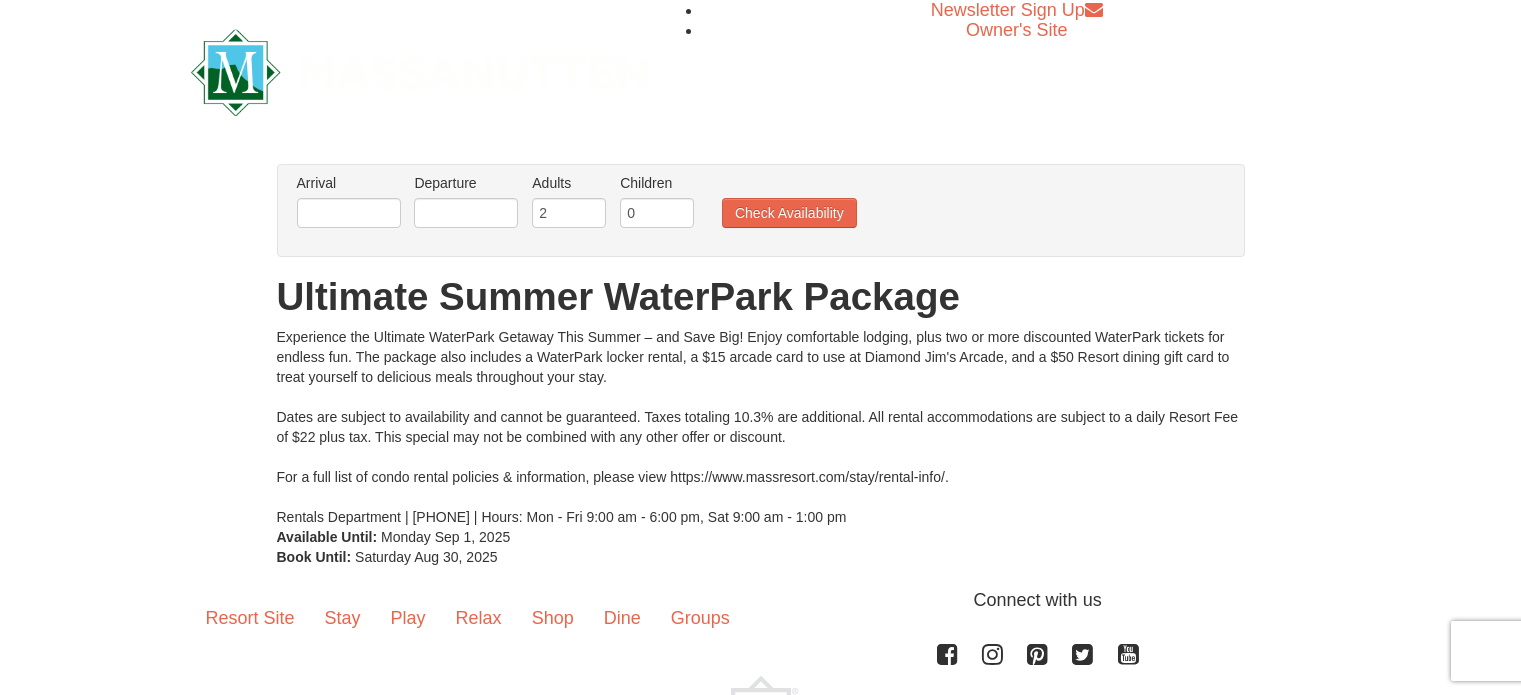 scroll, scrollTop: 0, scrollLeft: 0, axis: both 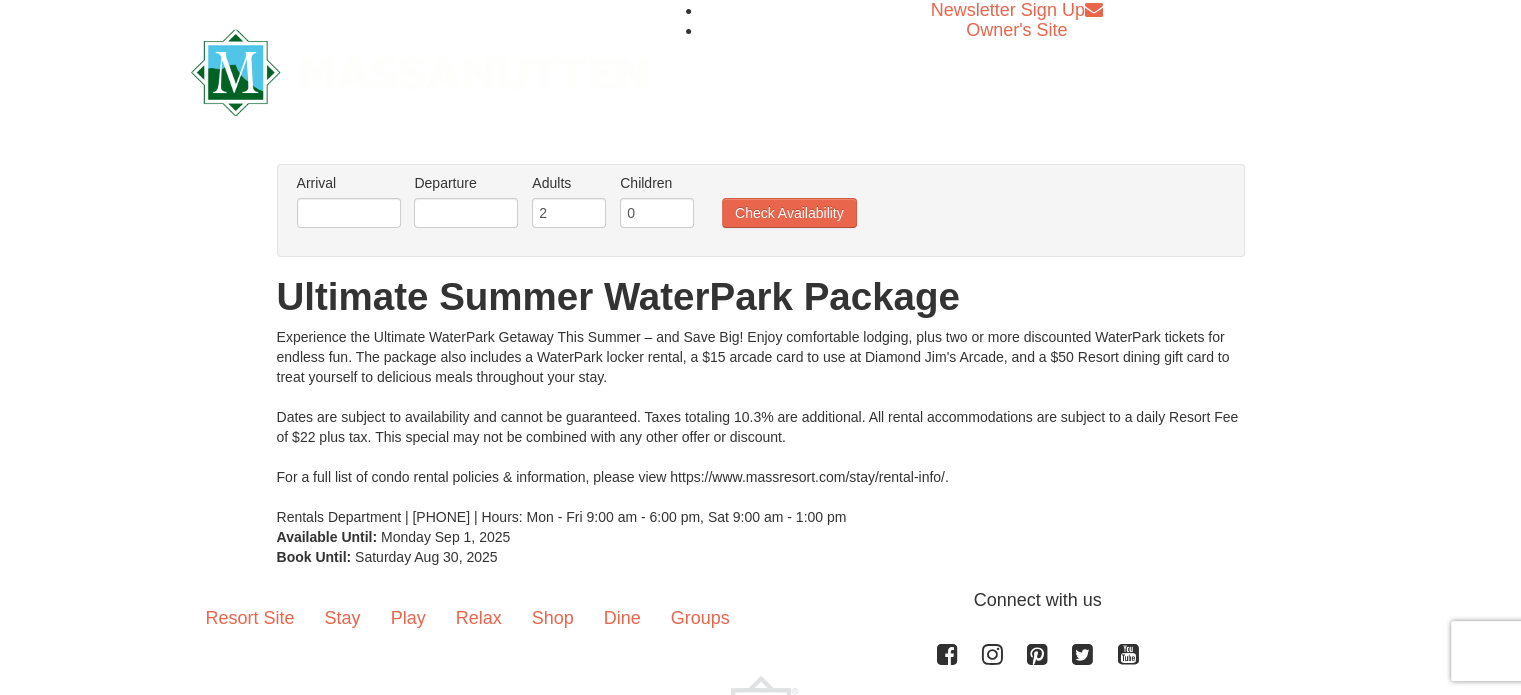 click on "Arrival Please format dates MM/DD/YYYY Please format dates MM/DD/YYYY" at bounding box center (349, 205) 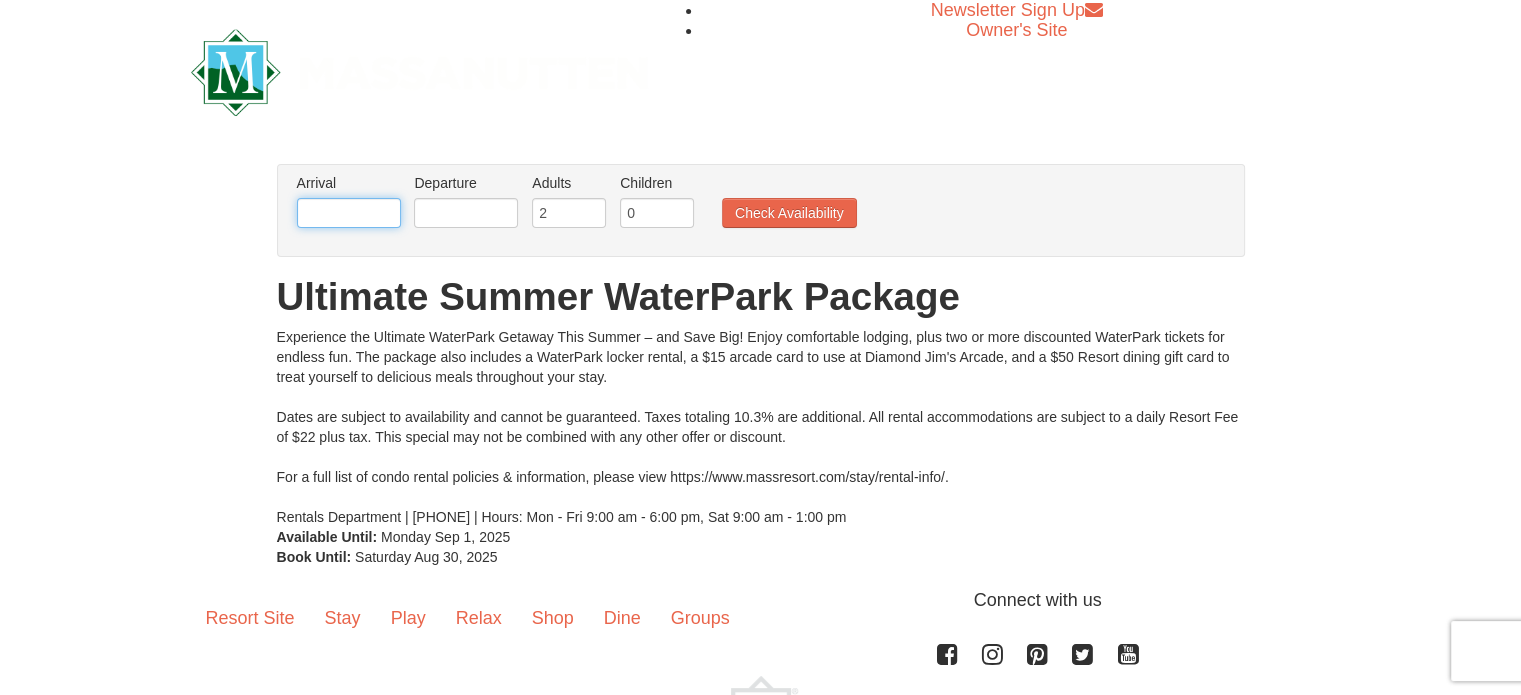 click at bounding box center (349, 213) 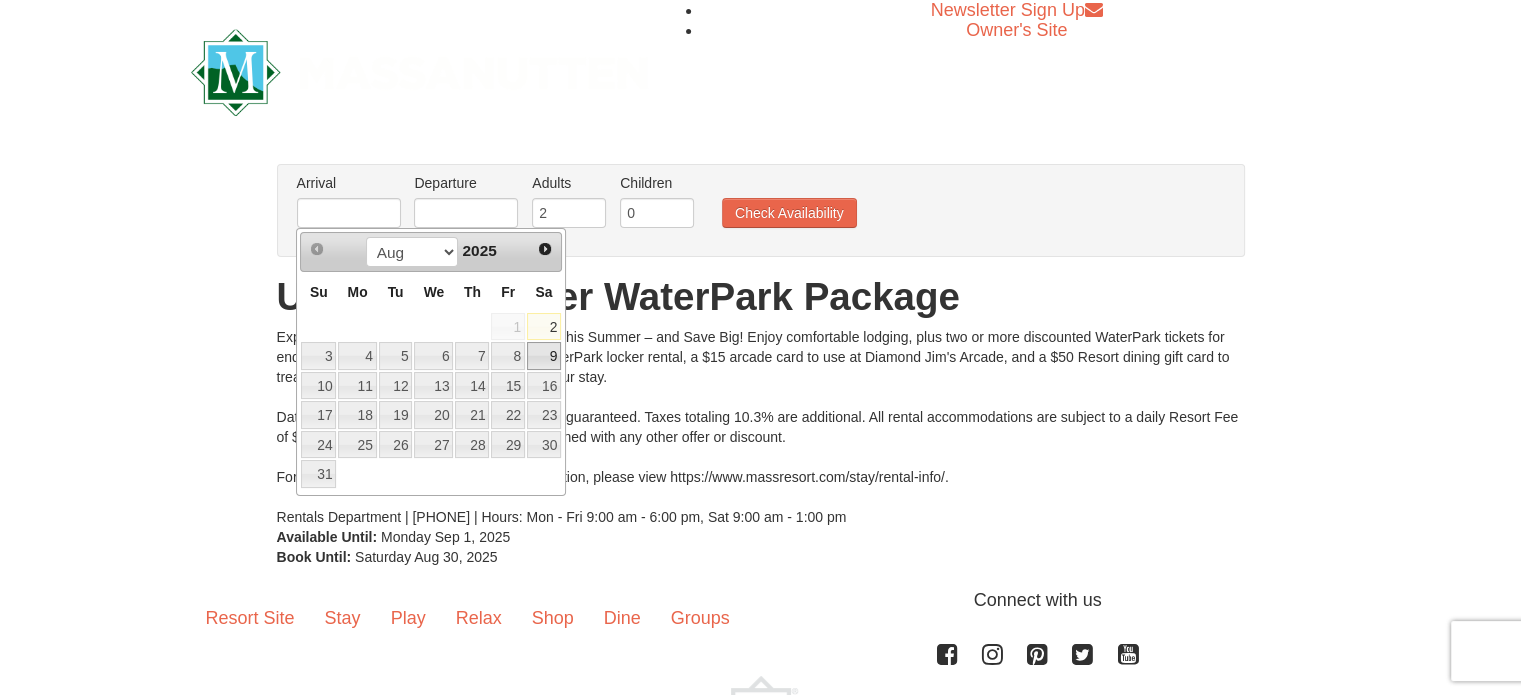 click on "9" at bounding box center [544, 356] 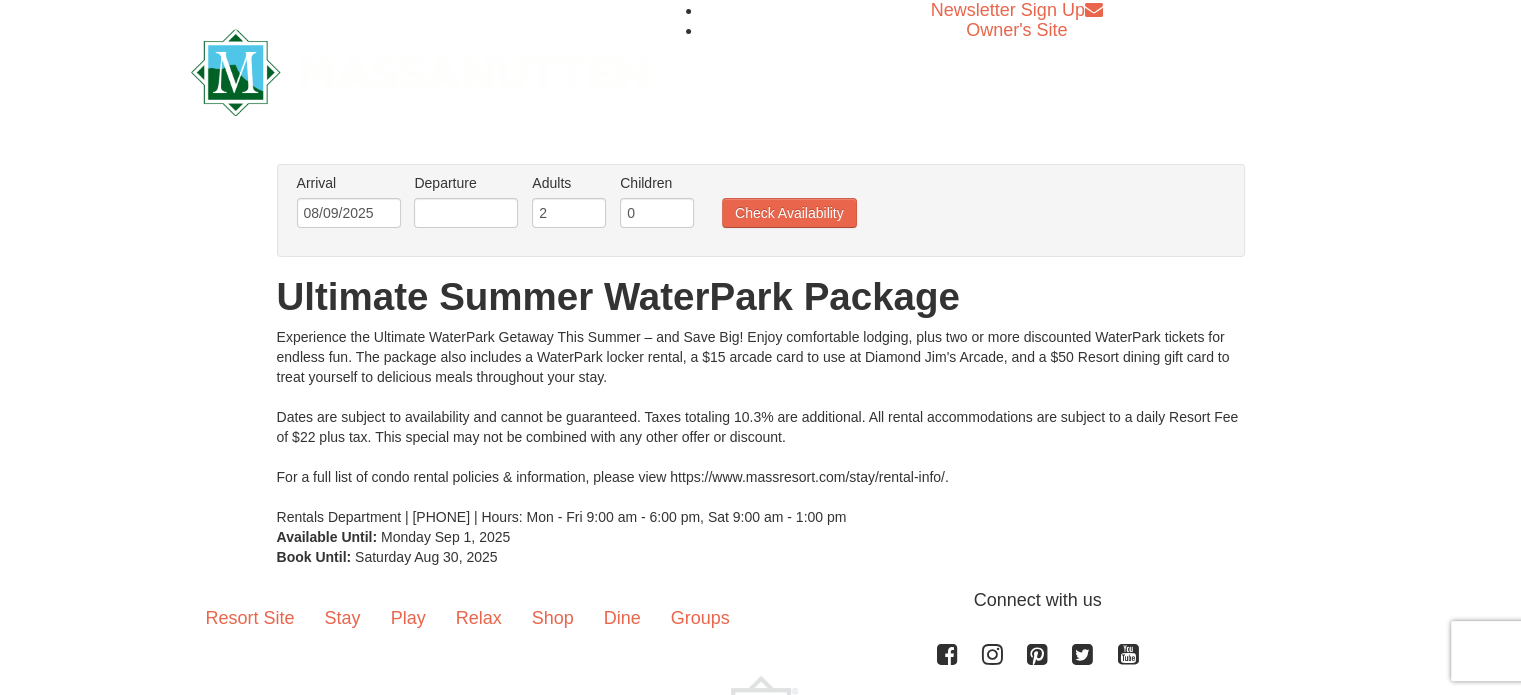 click on "Departure Please format dates MM/DD/YYYY Please format dates MM/DD/YYYY" at bounding box center [466, 205] 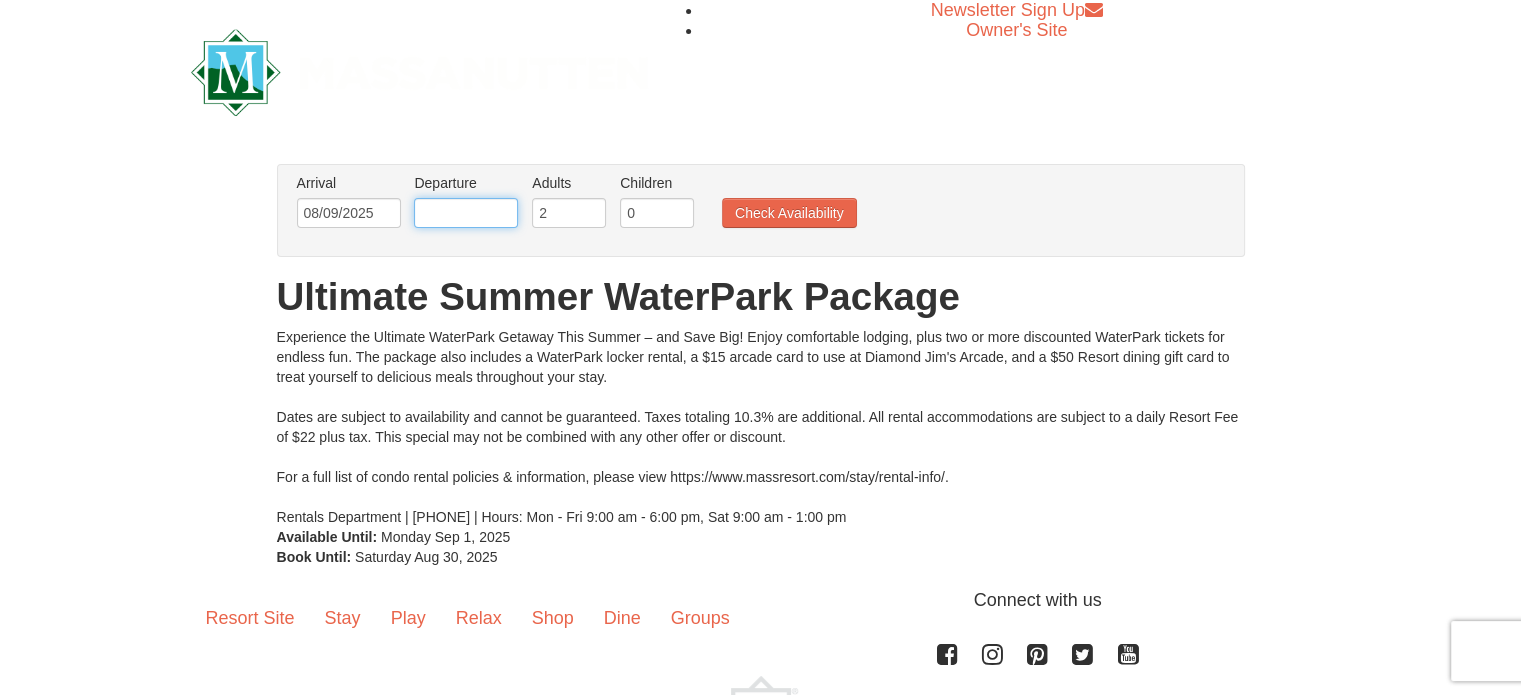click at bounding box center (466, 213) 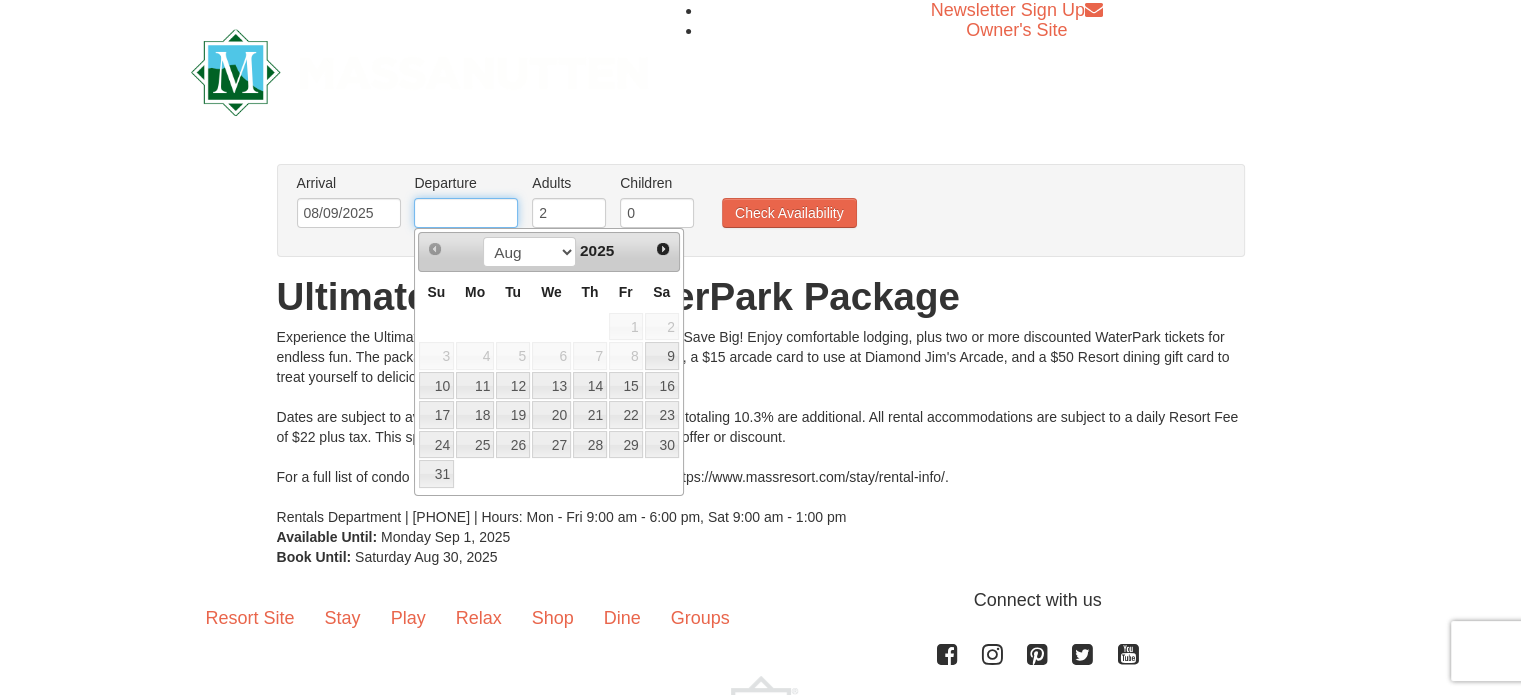 type on "08/12/2025" 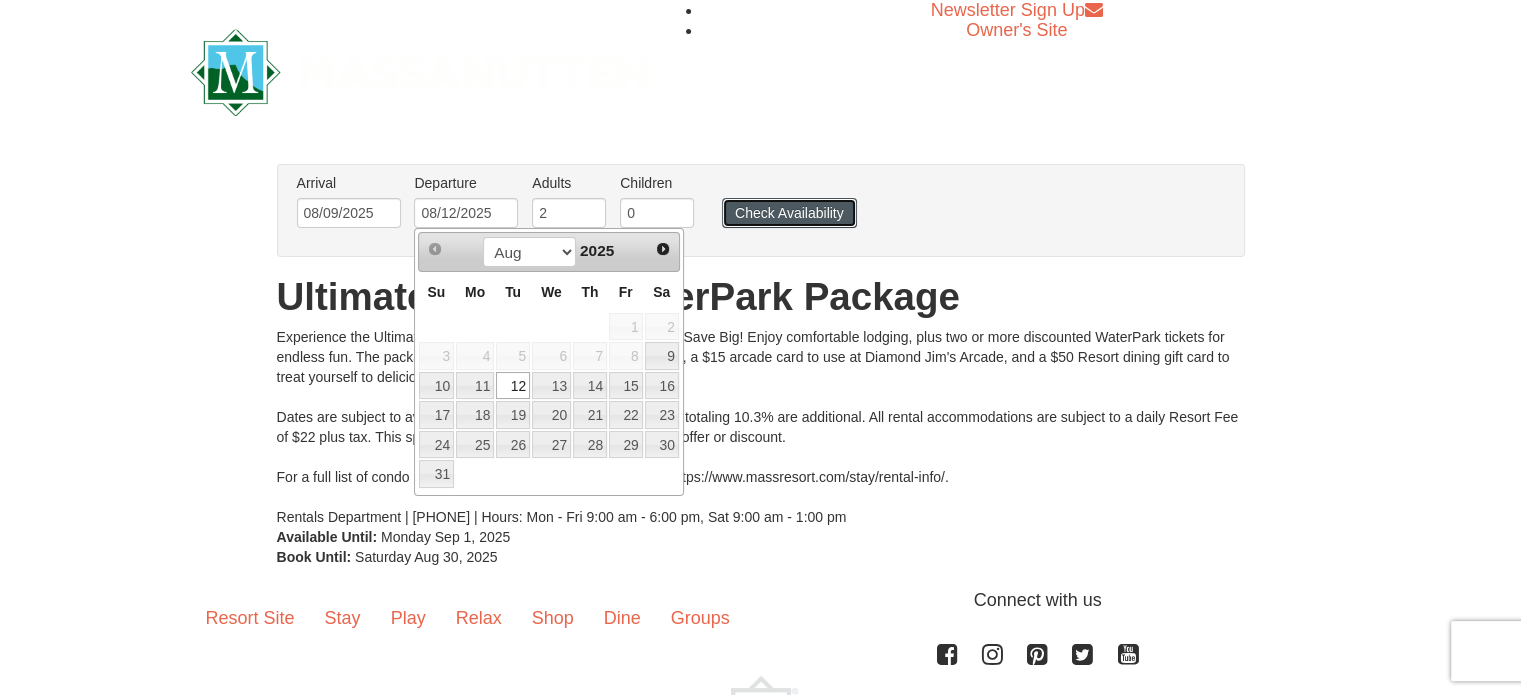 click on "Check Availability" at bounding box center [789, 213] 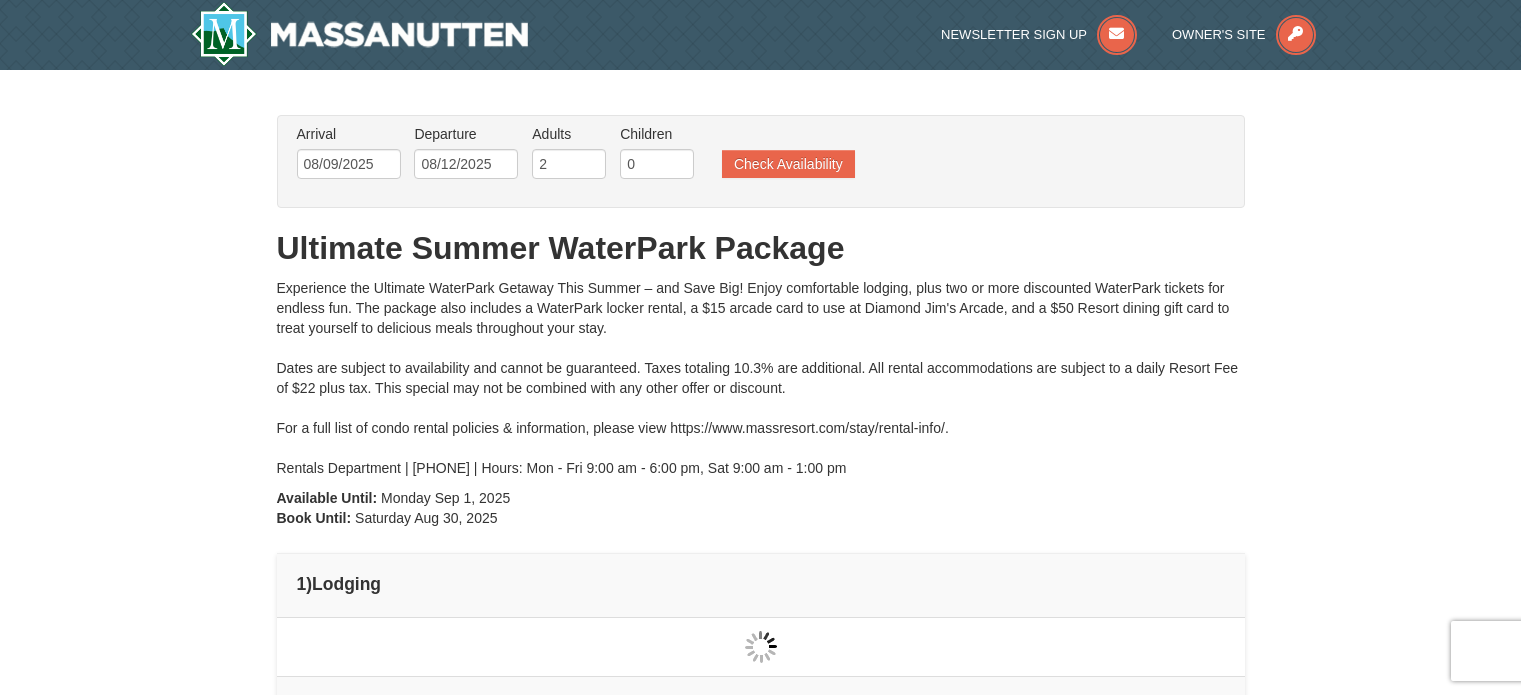 type on "08/09/2025" 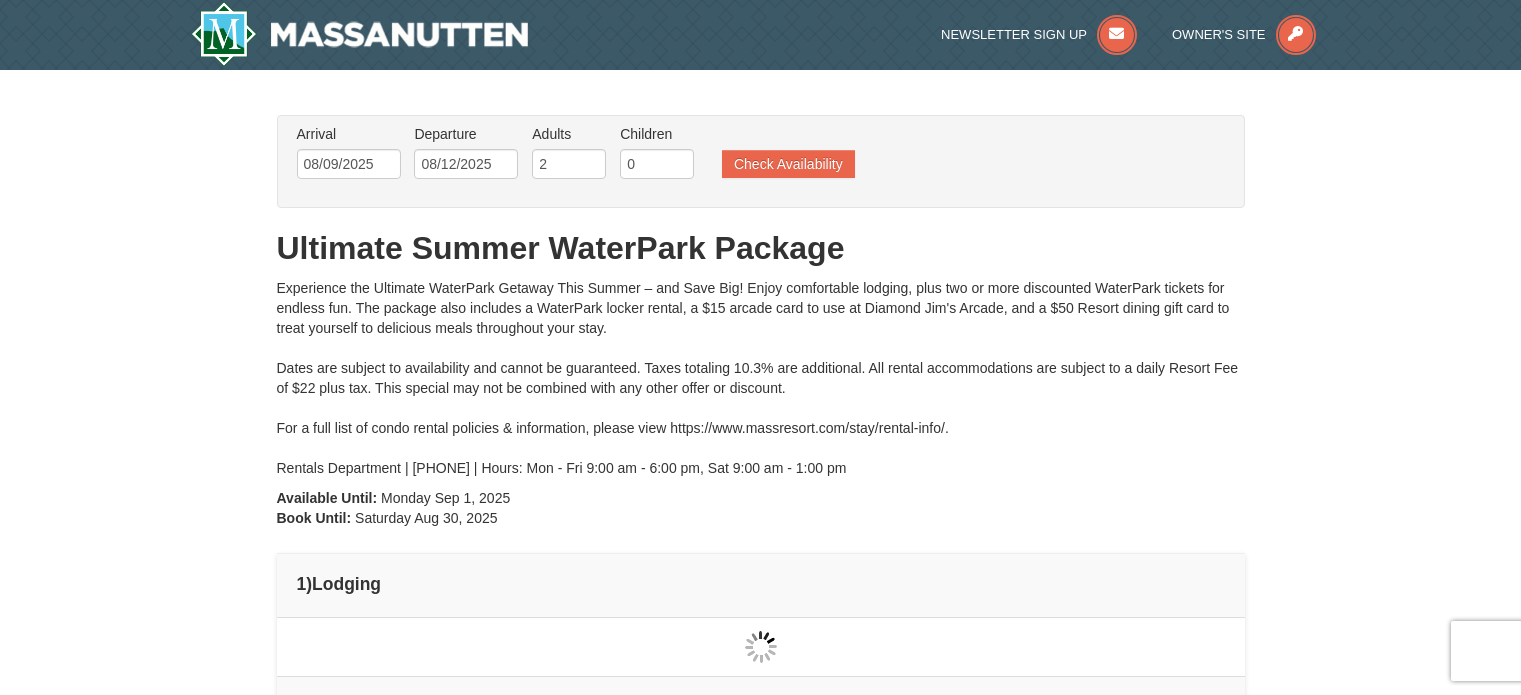 type on "08/09/2025" 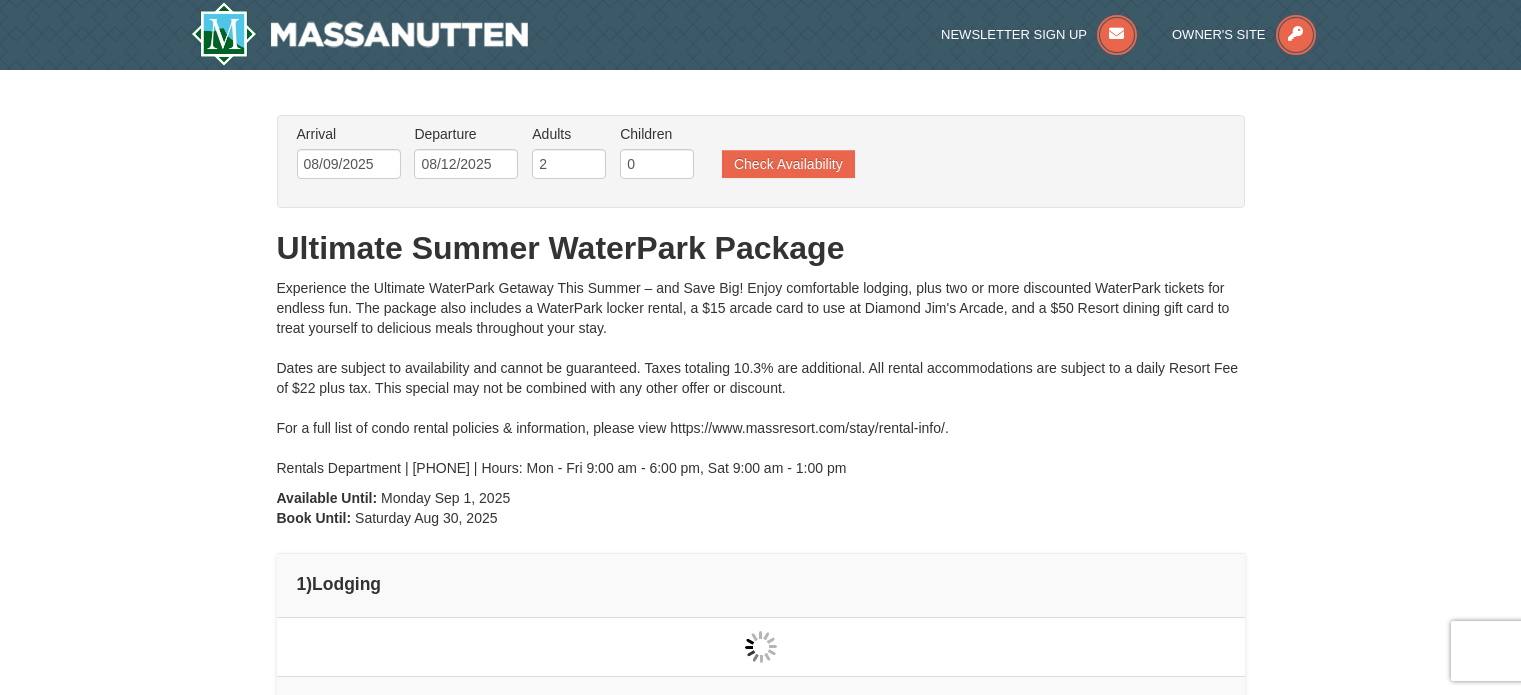type on "08/09/2025" 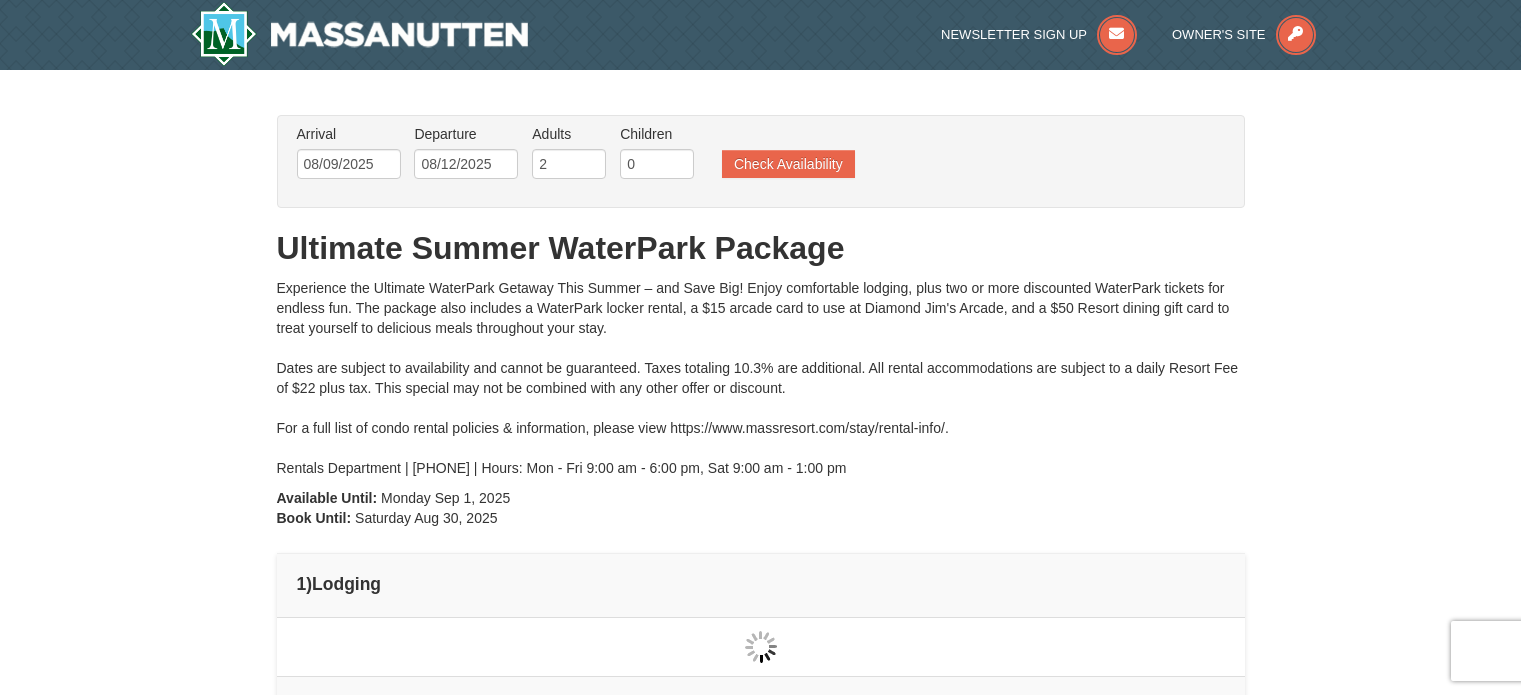 type on "08/09/2025" 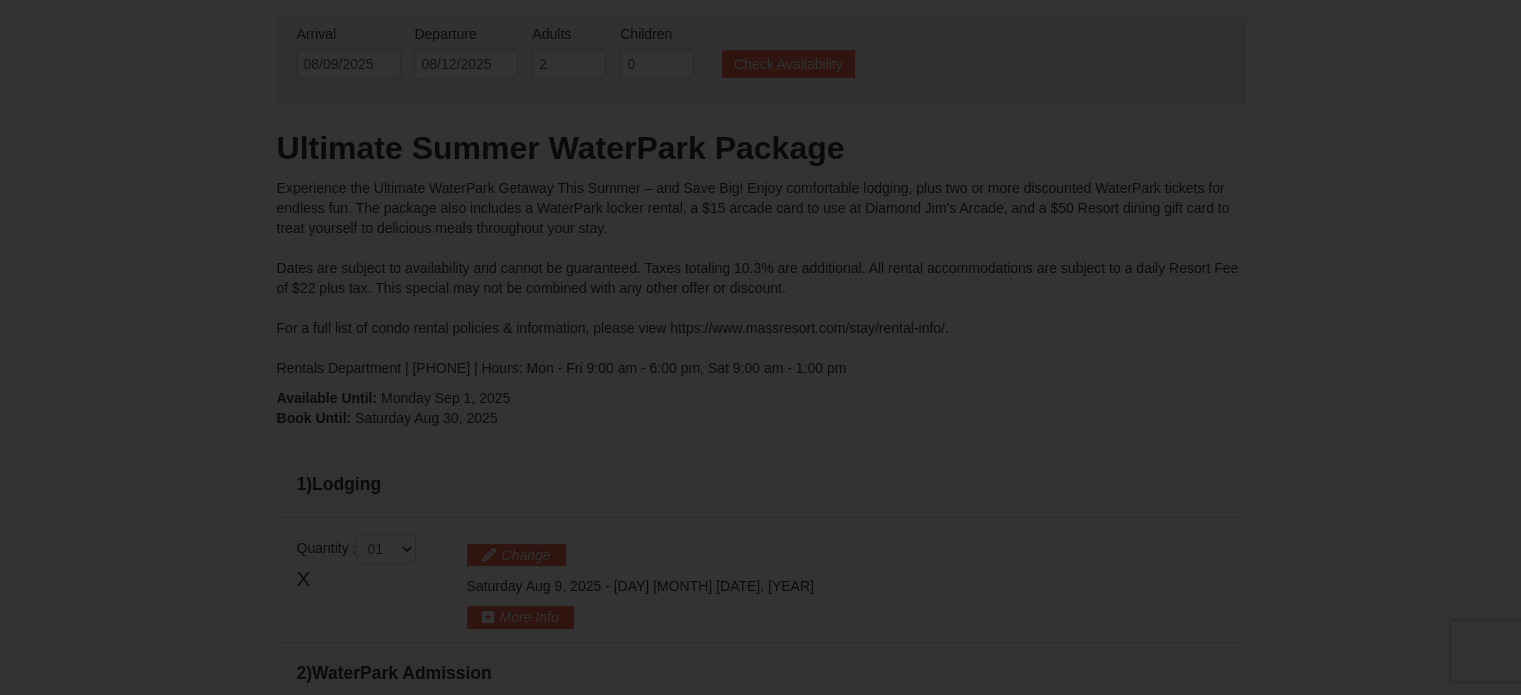 scroll, scrollTop: 204, scrollLeft: 0, axis: vertical 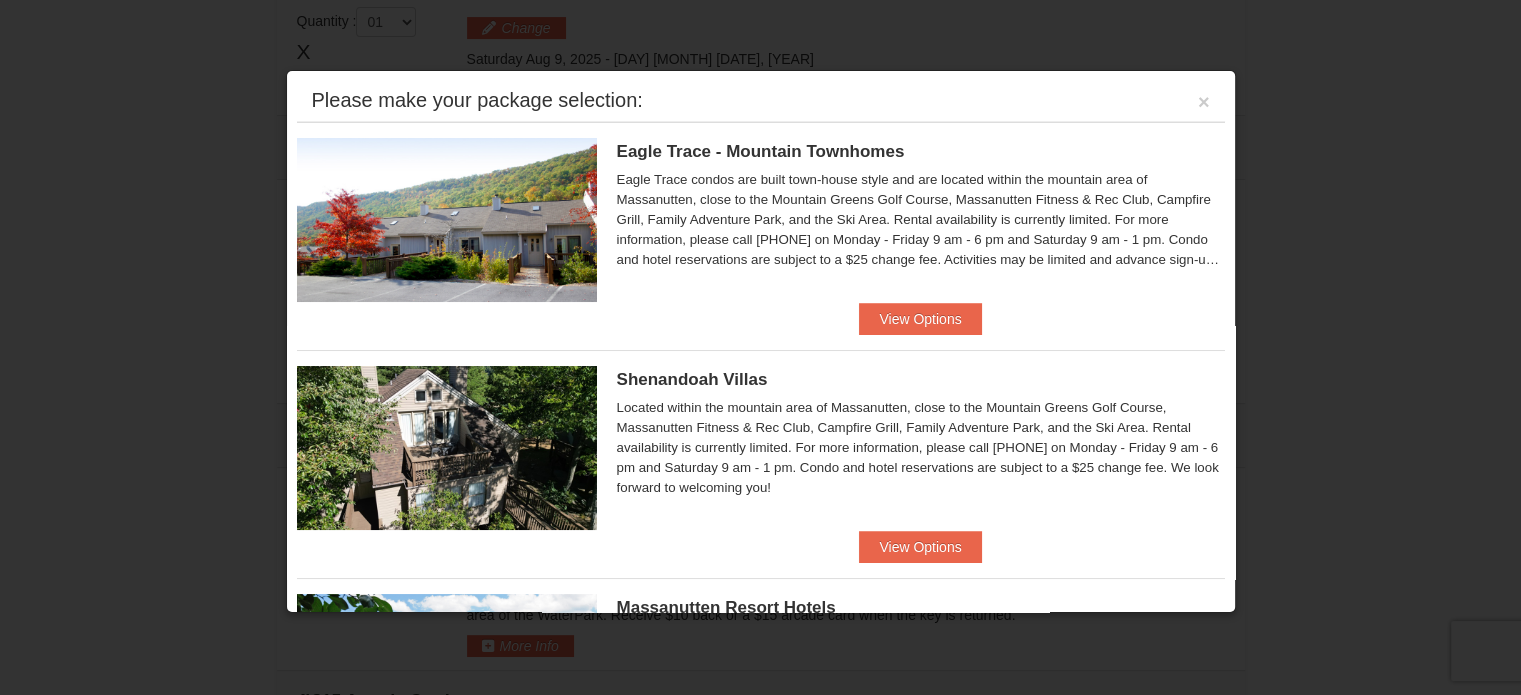 click on "Please make your package selection:
×" at bounding box center (761, 101) 